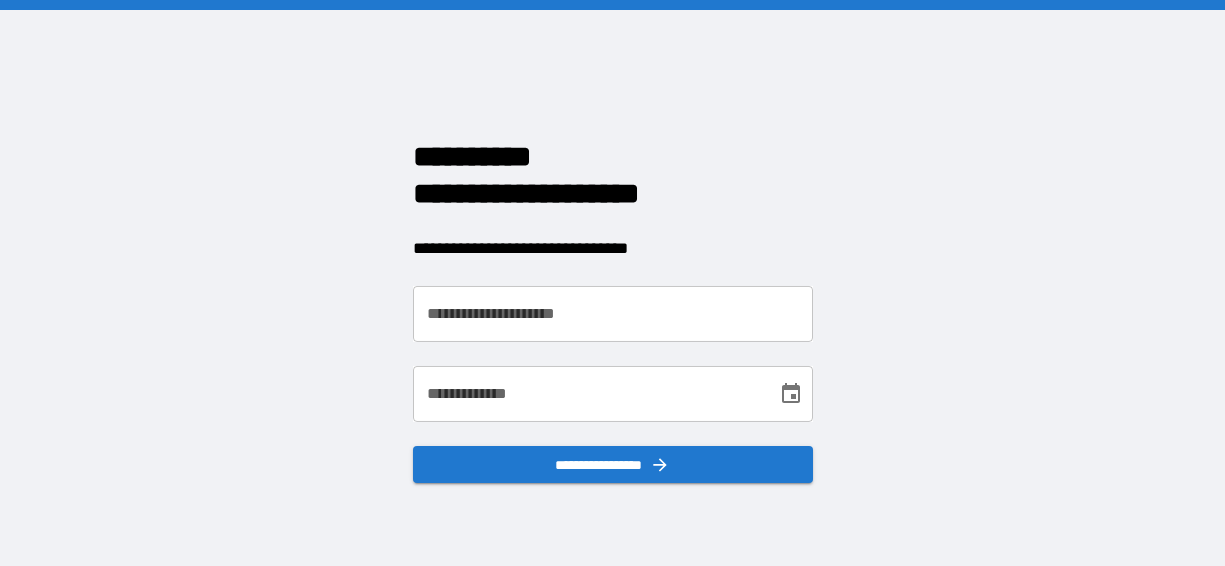 scroll, scrollTop: 0, scrollLeft: 0, axis: both 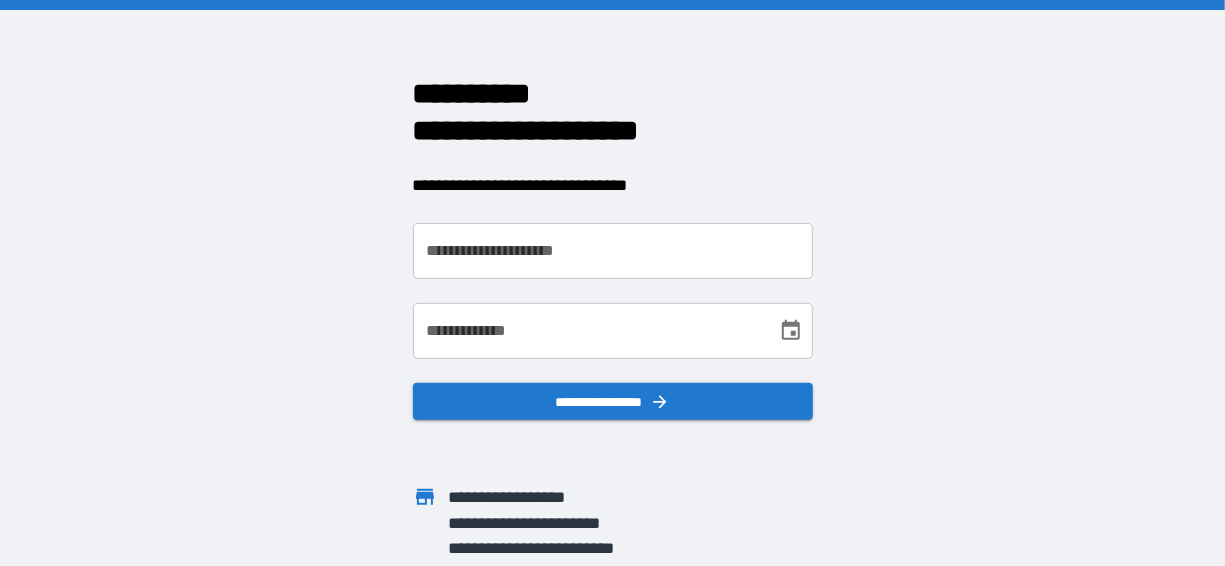 click on "**********" at bounding box center [613, 251] 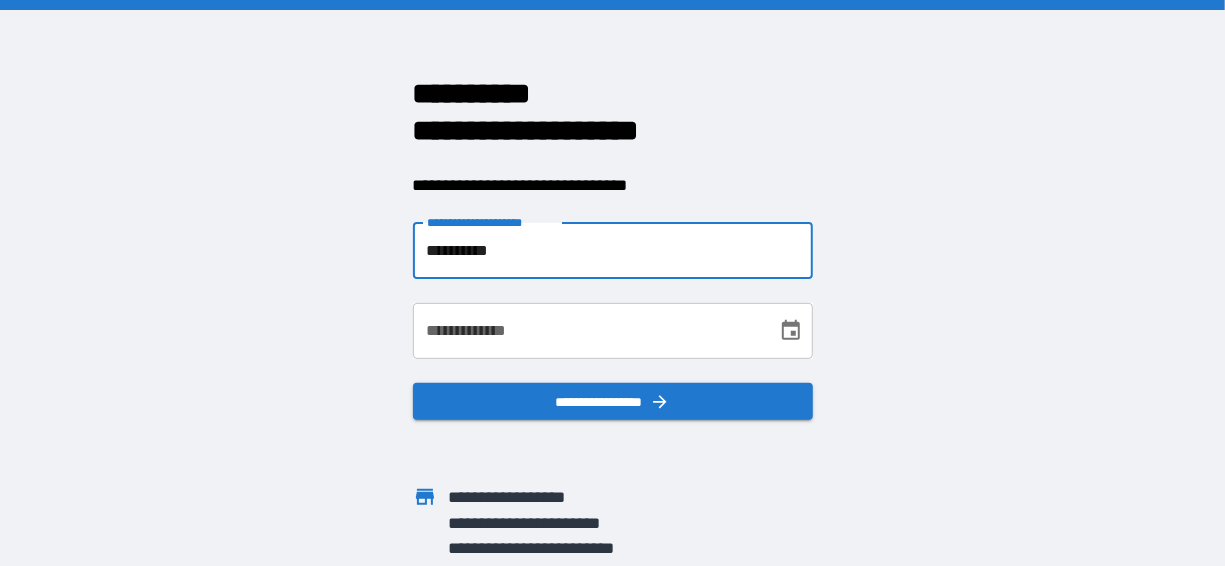 type on "**********" 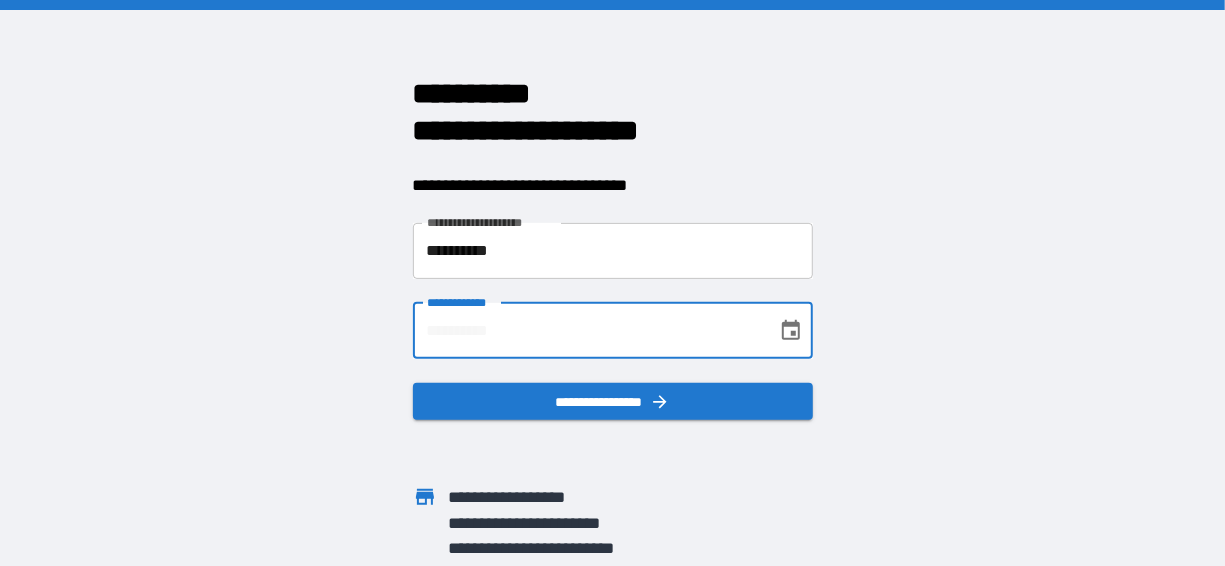 type on "**********" 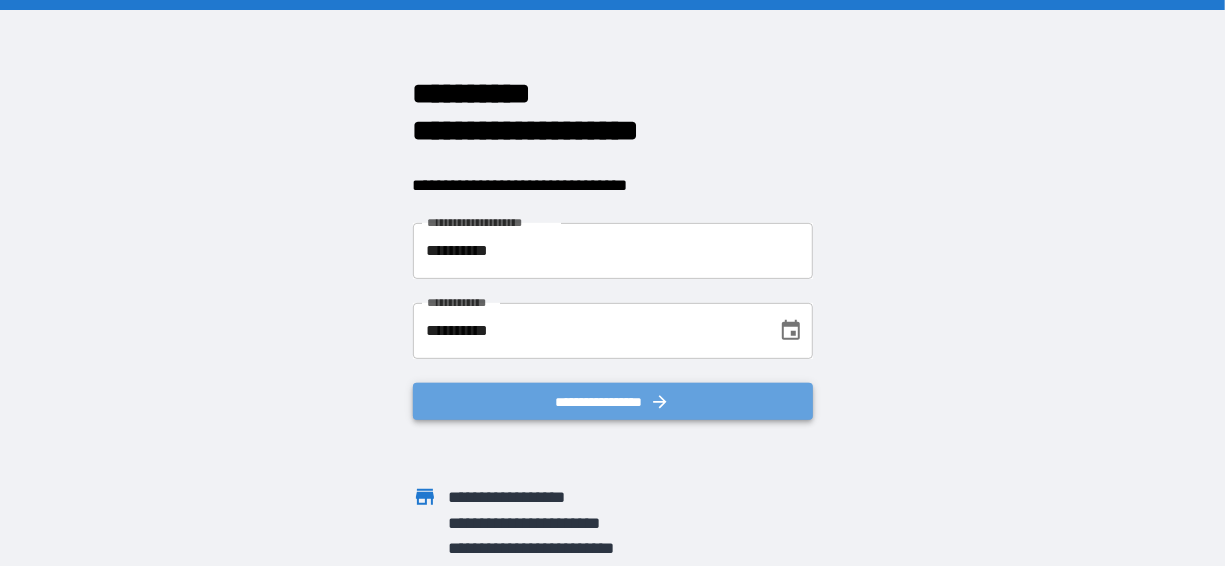 click on "**********" at bounding box center [613, 402] 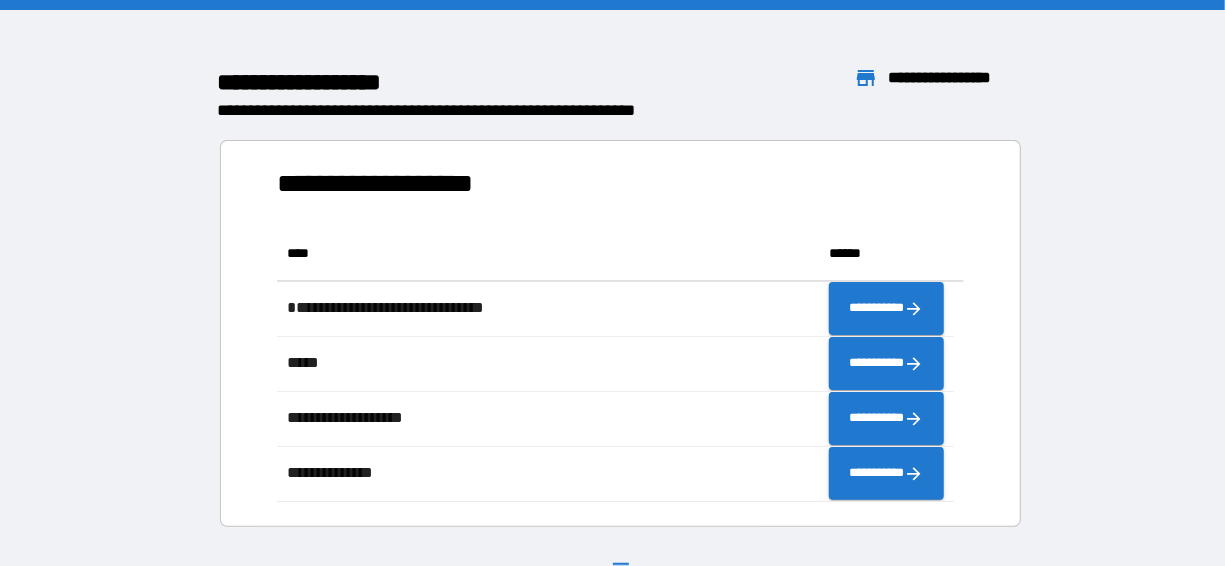 scroll, scrollTop: 16, scrollLeft: 16, axis: both 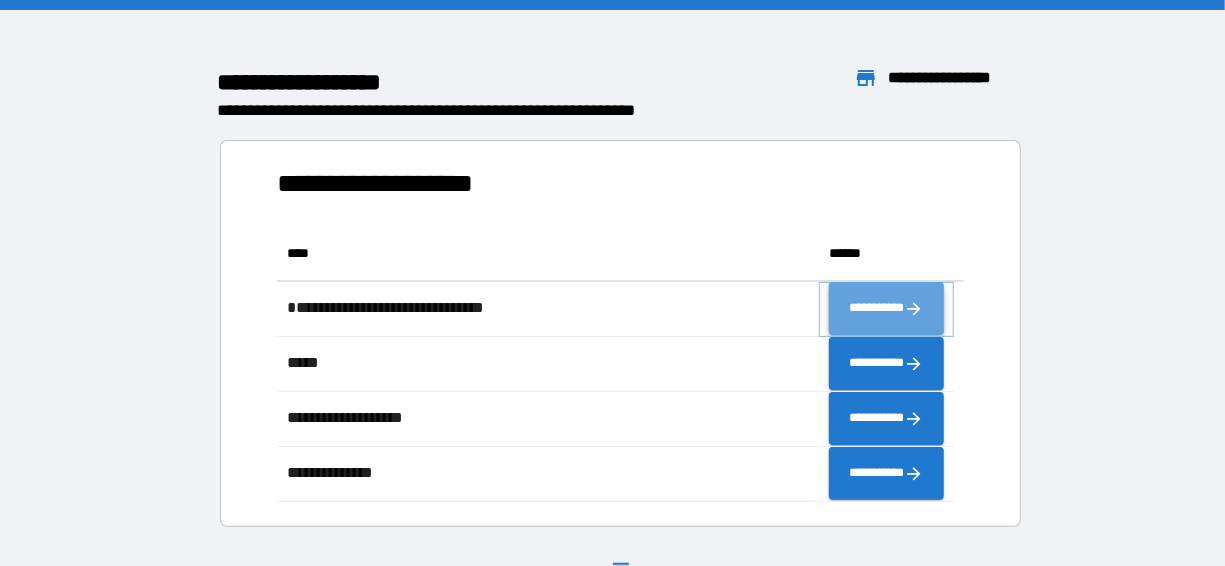 click on "**********" at bounding box center [886, 309] 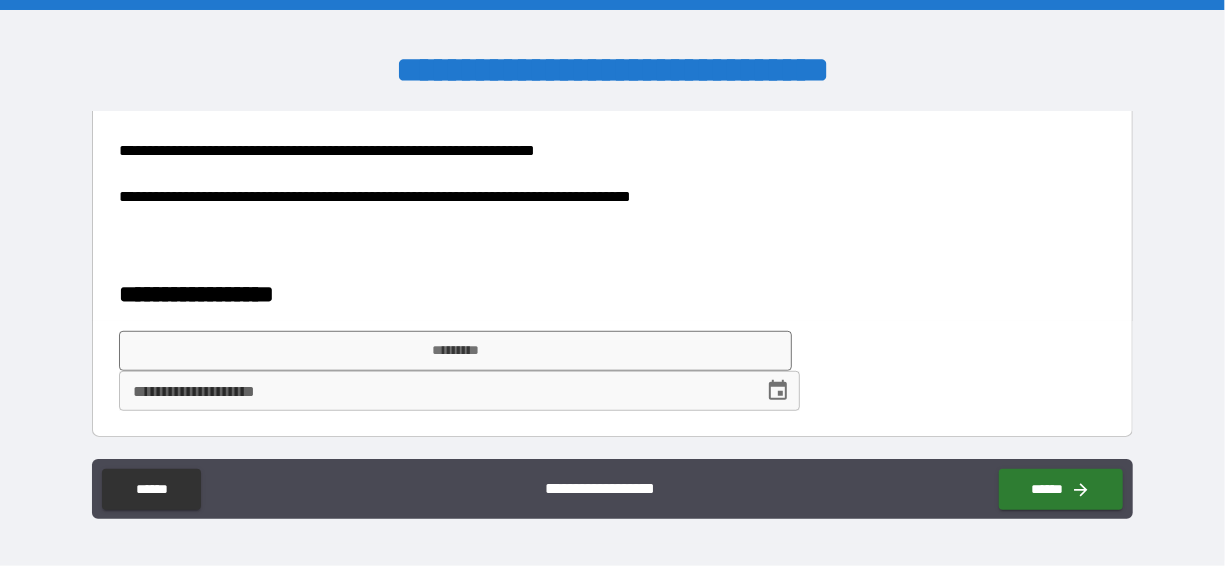 scroll, scrollTop: 606, scrollLeft: 0, axis: vertical 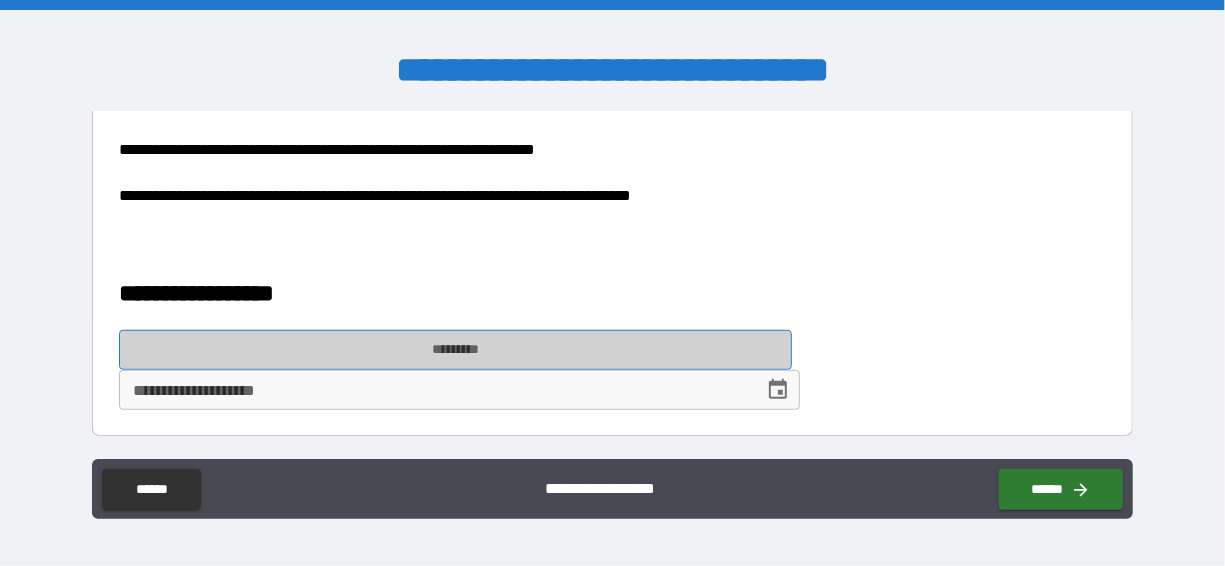 click on "*********" at bounding box center [456, 350] 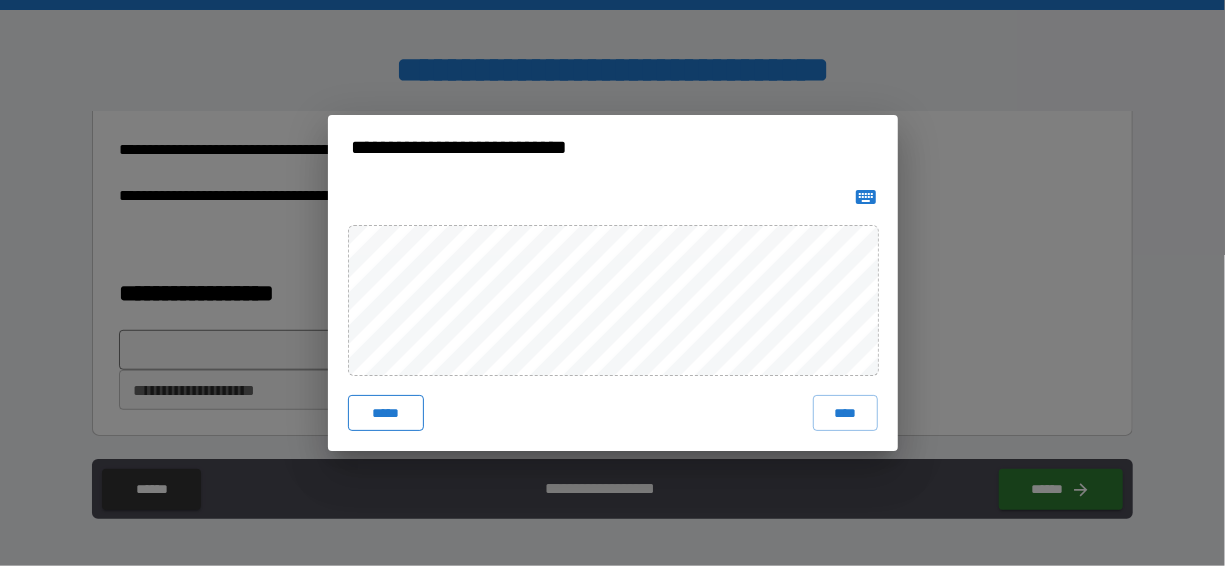 click on "*****" at bounding box center [386, 413] 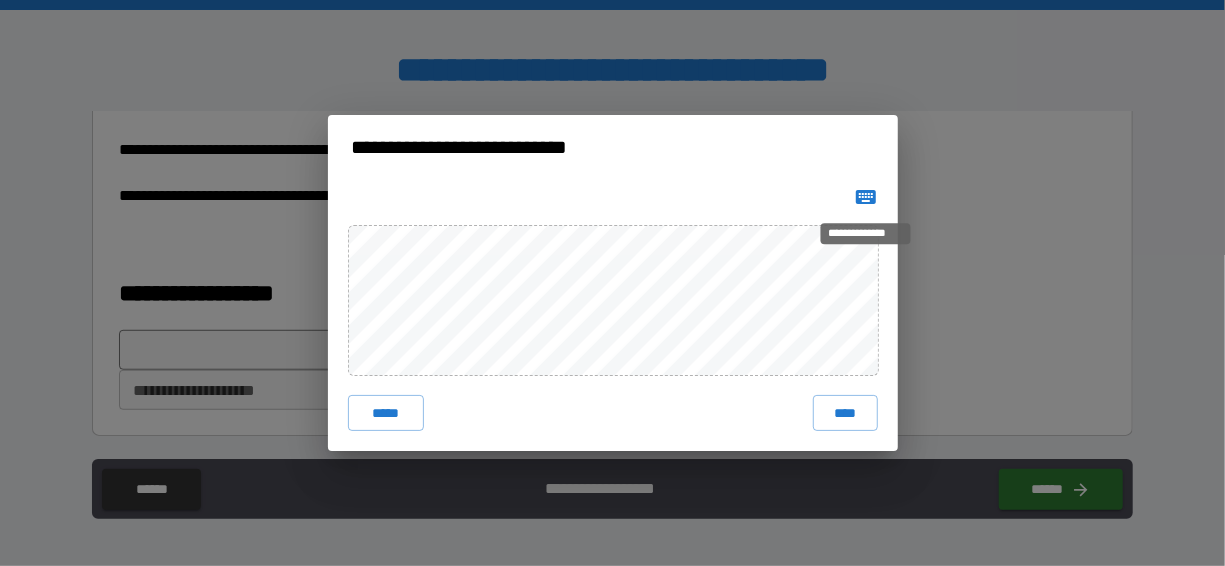 click 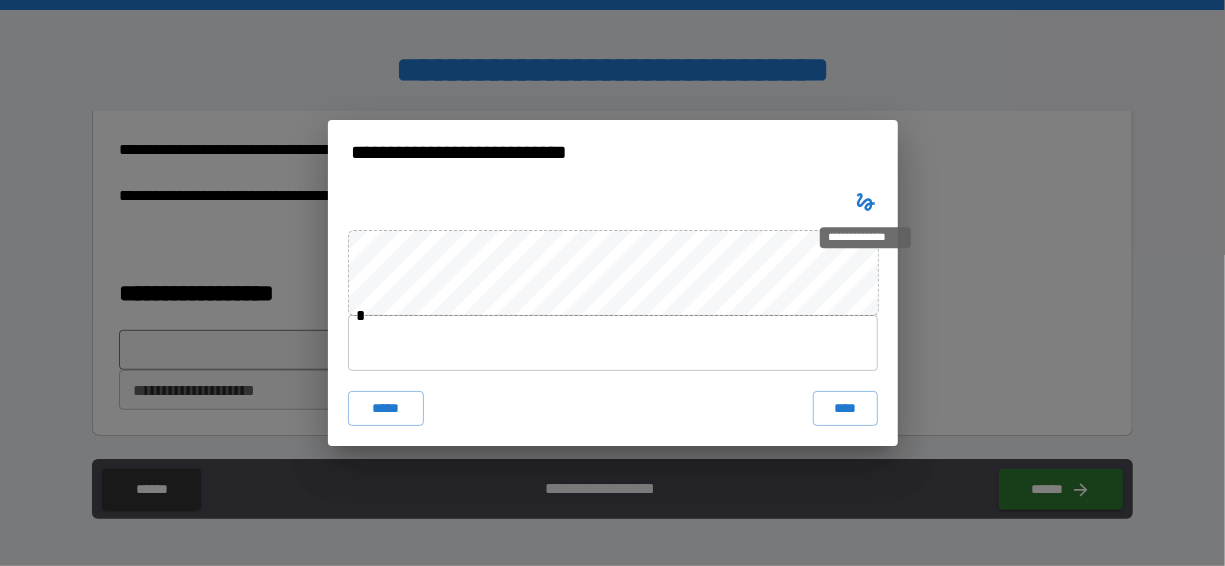click 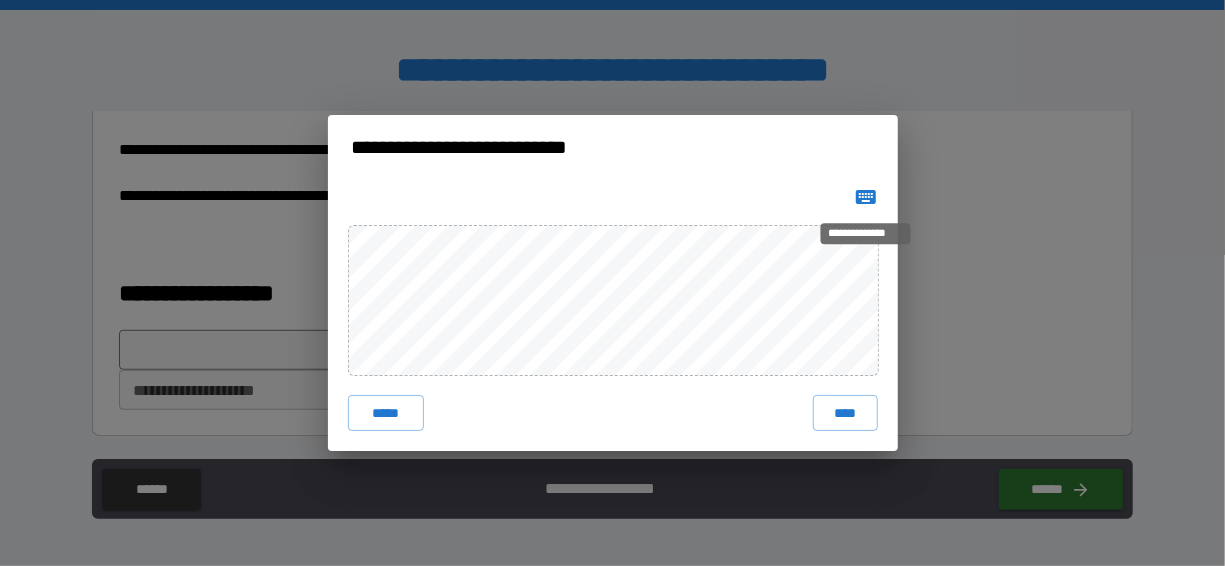 type 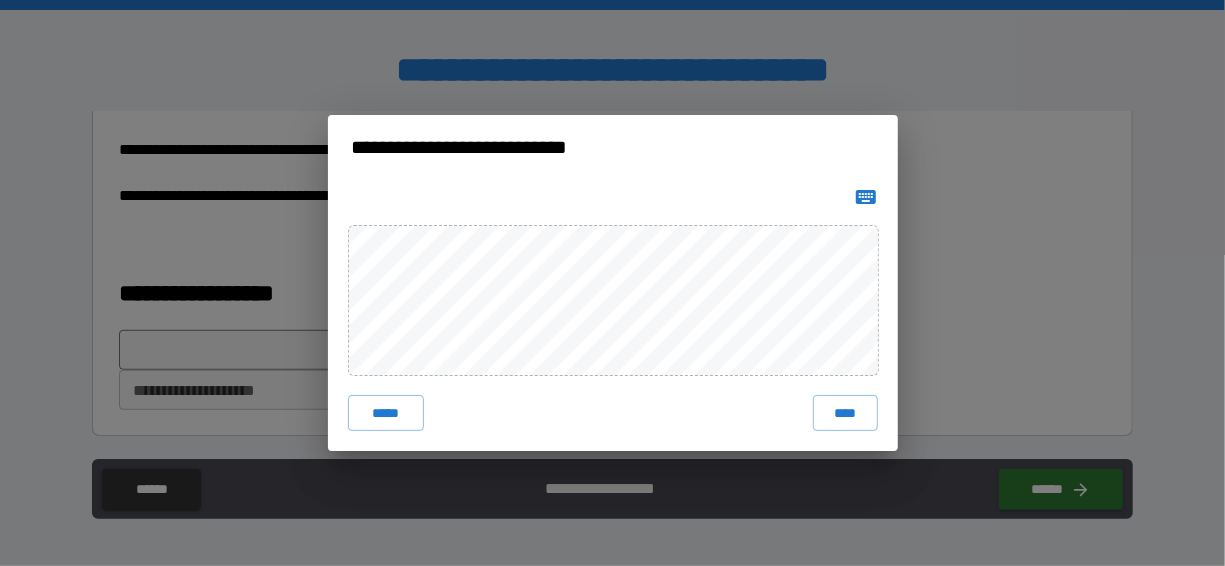 click on "***** ****" at bounding box center [613, 315] 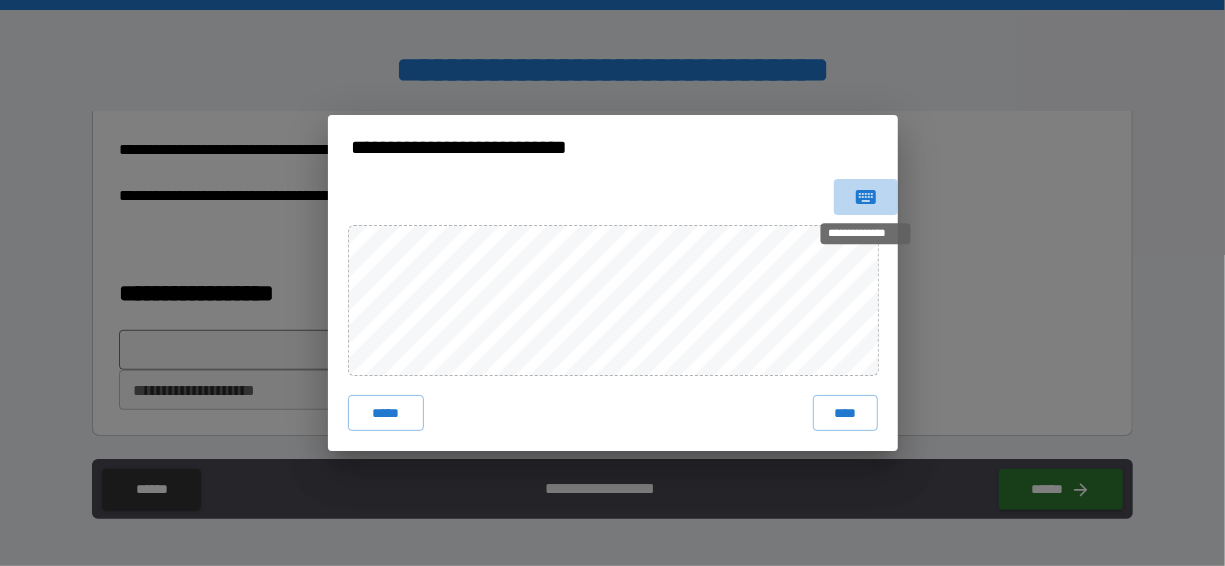 click 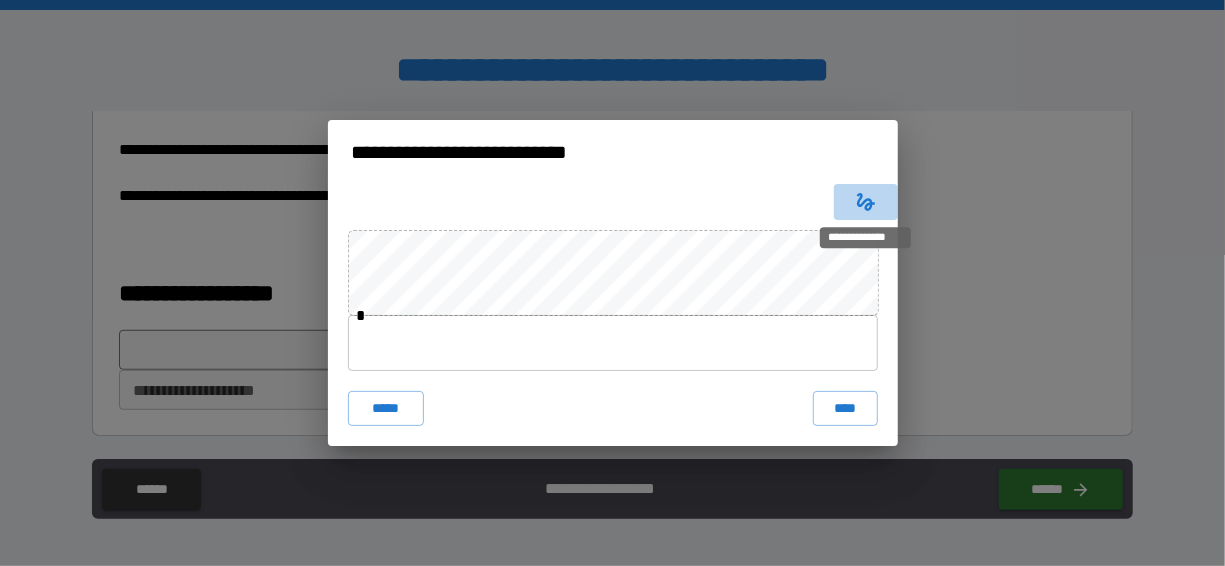 click 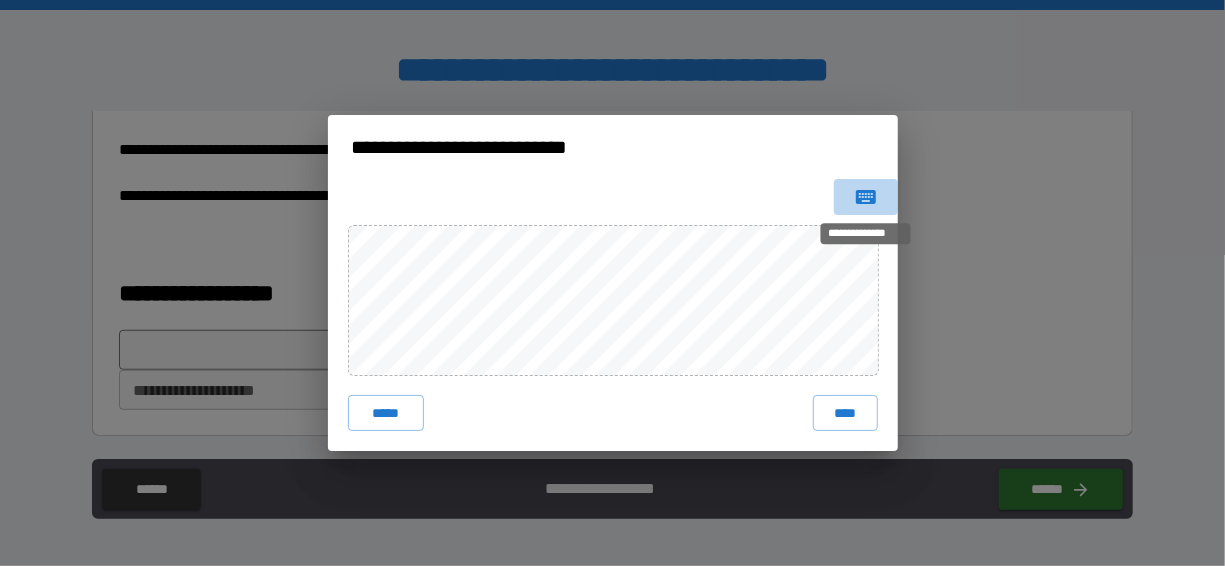 click 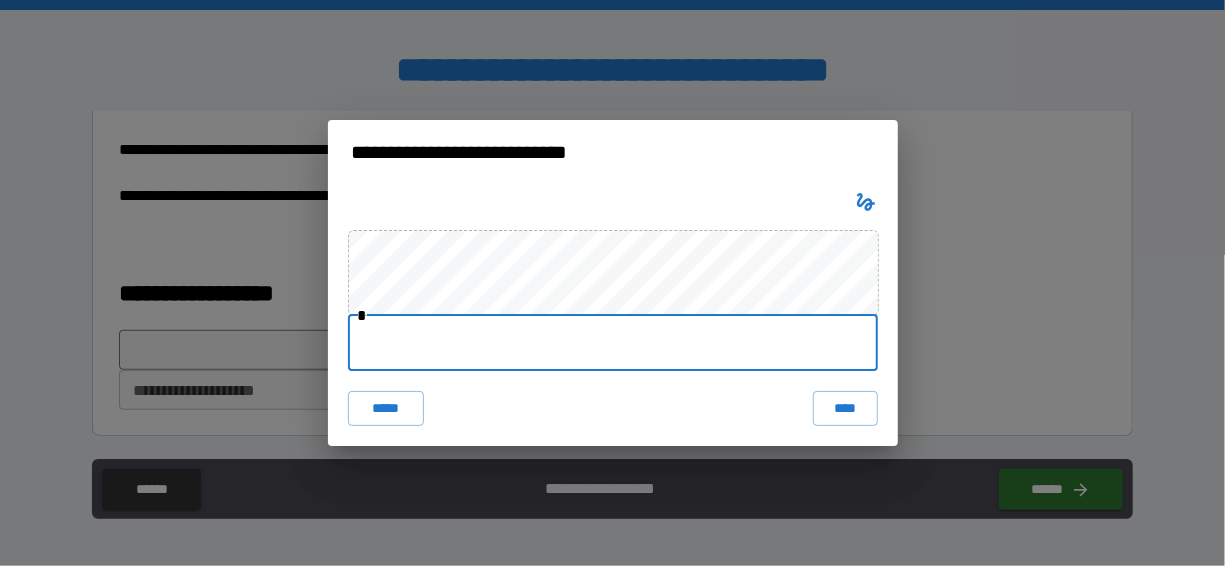click at bounding box center [613, 343] 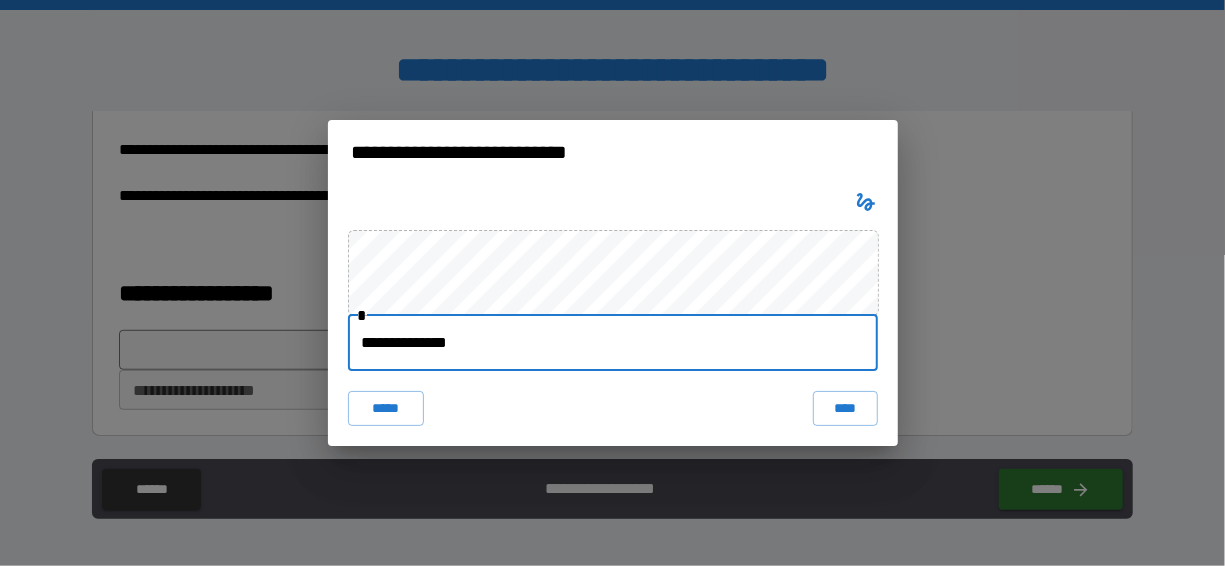 drag, startPoint x: 445, startPoint y: 332, endPoint x: 925, endPoint y: 192, distance: 500 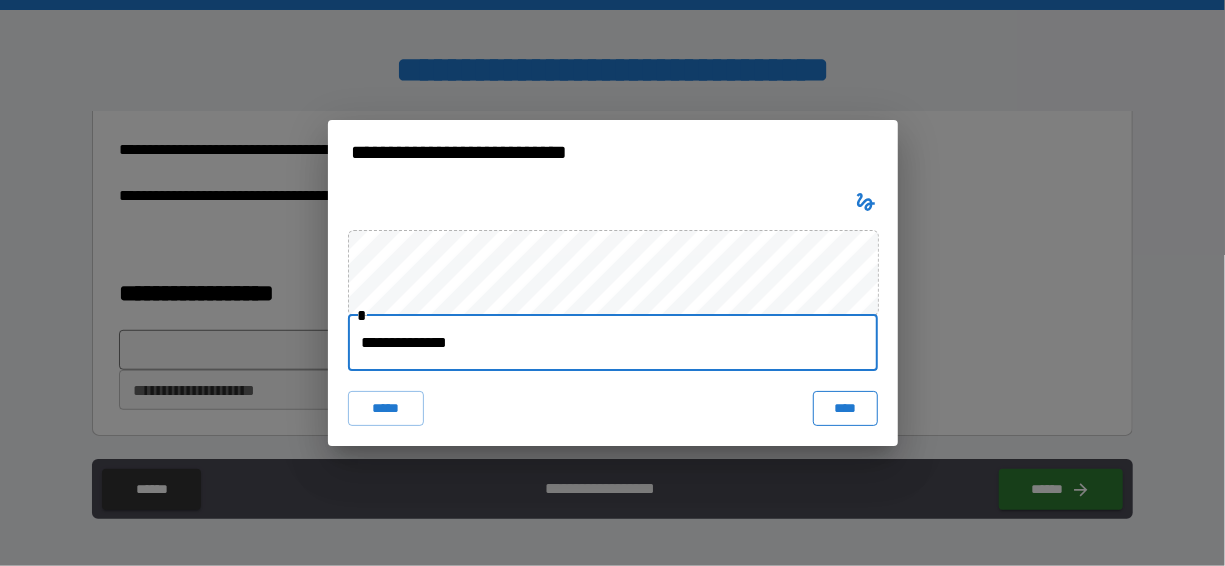 type on "**********" 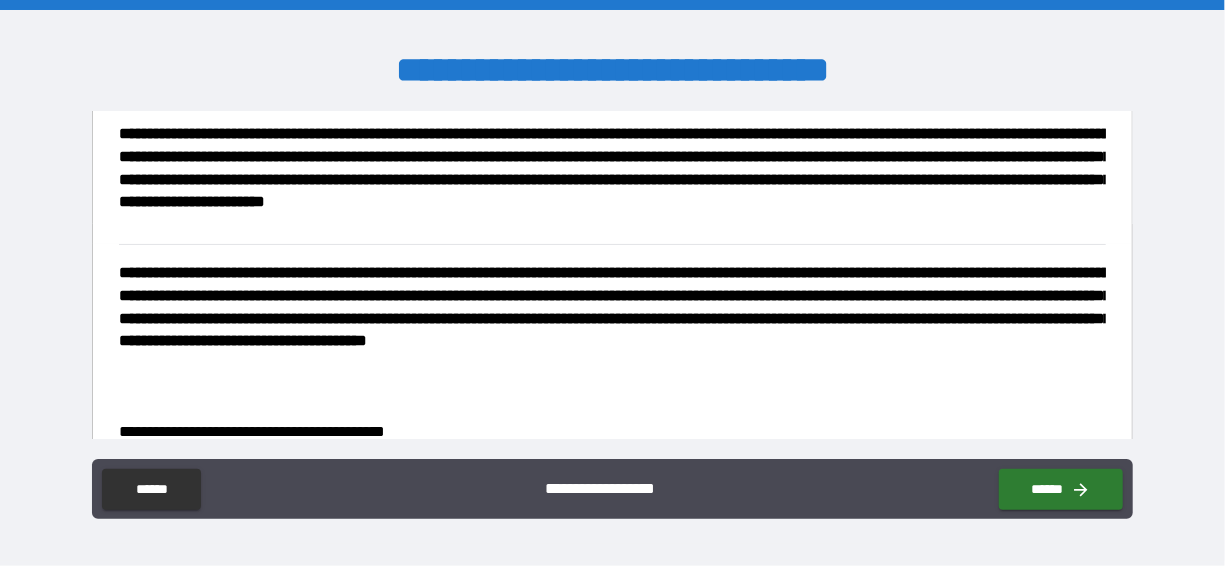 scroll, scrollTop: 0, scrollLeft: 0, axis: both 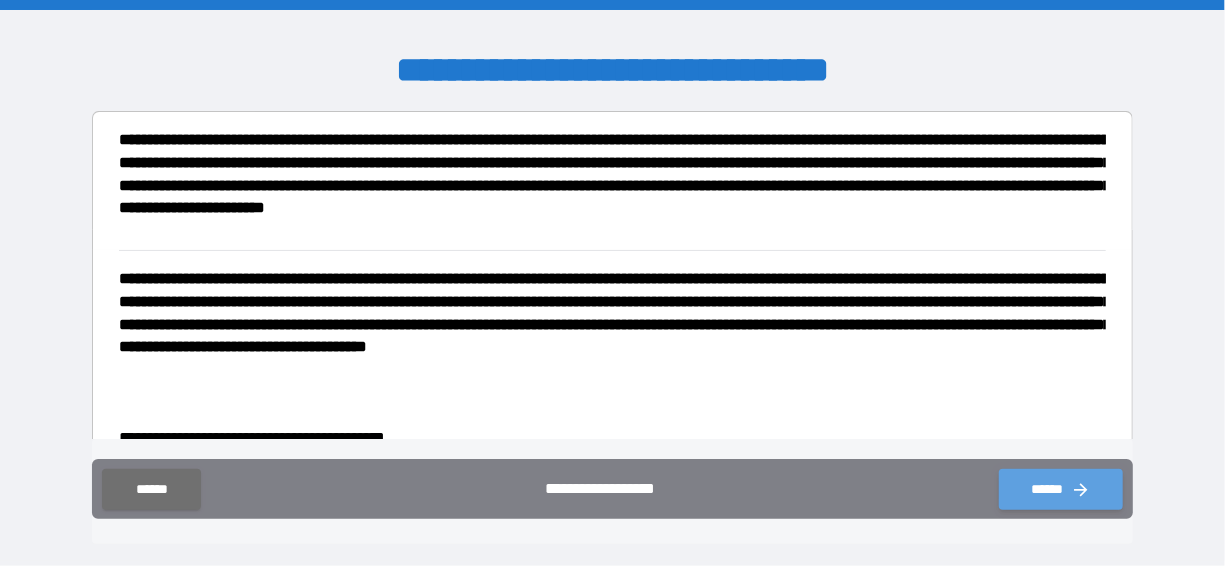 click on "******" at bounding box center (1061, 489) 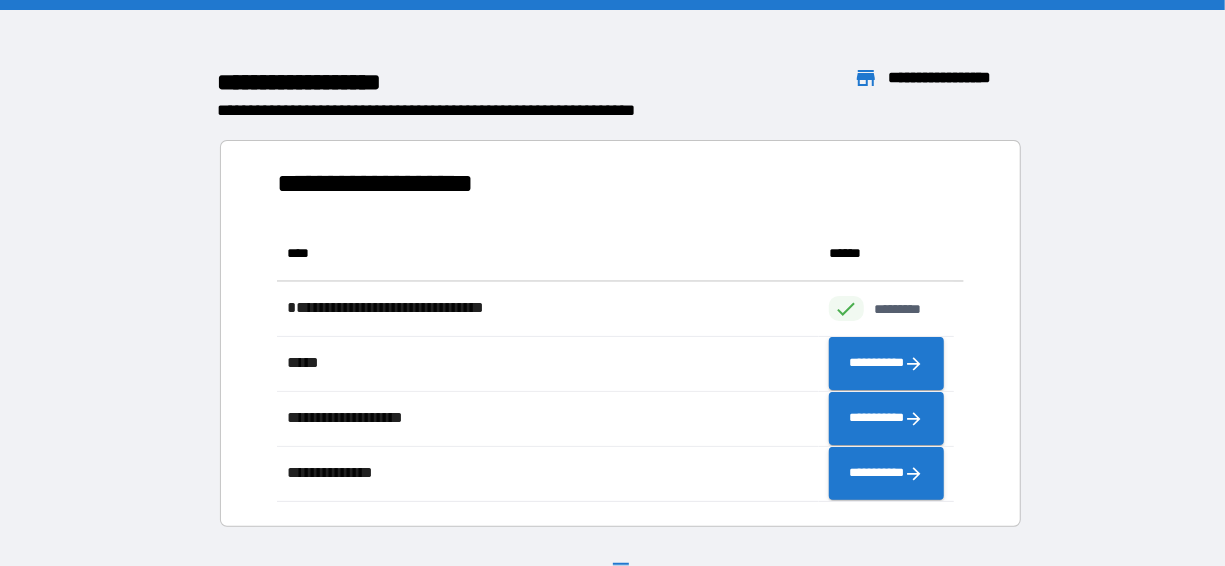 scroll, scrollTop: 260, scrollLeft: 662, axis: both 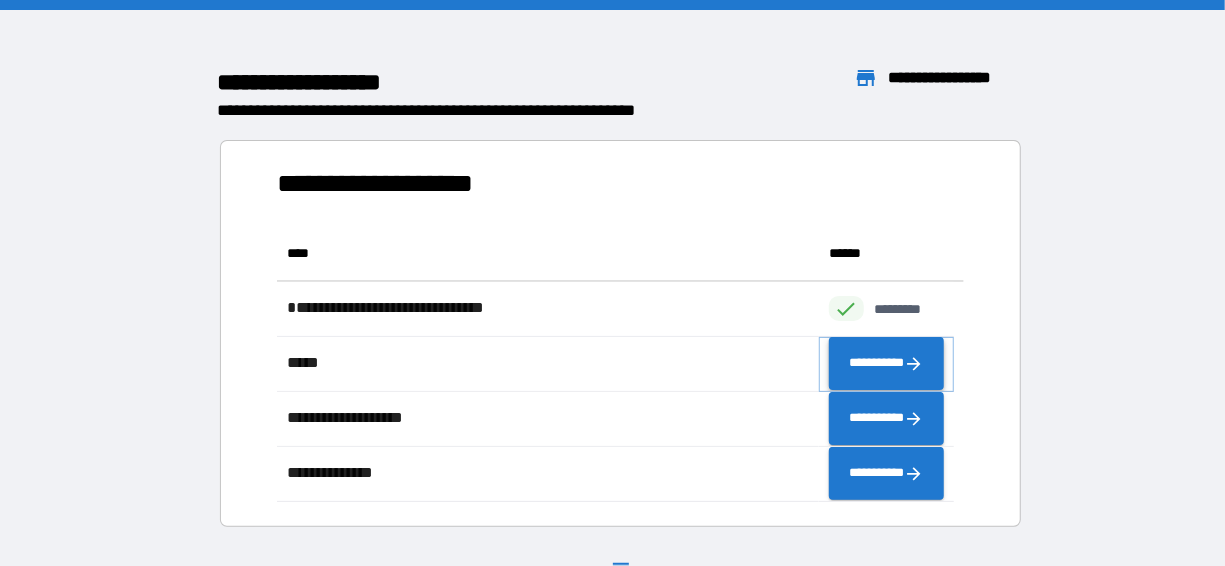 click 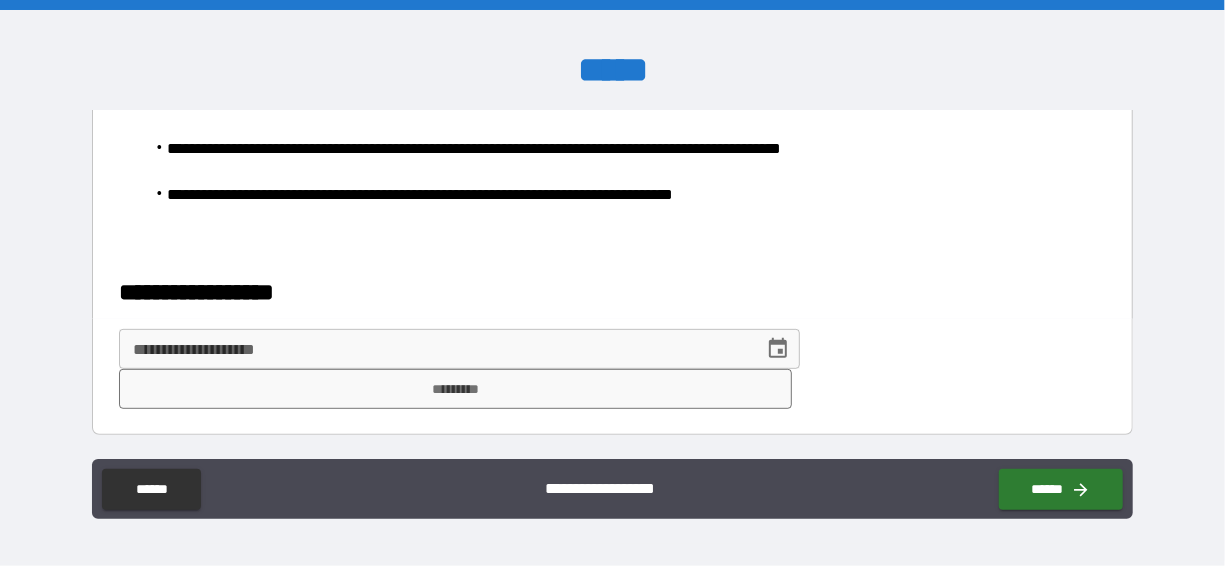 scroll, scrollTop: 419, scrollLeft: 0, axis: vertical 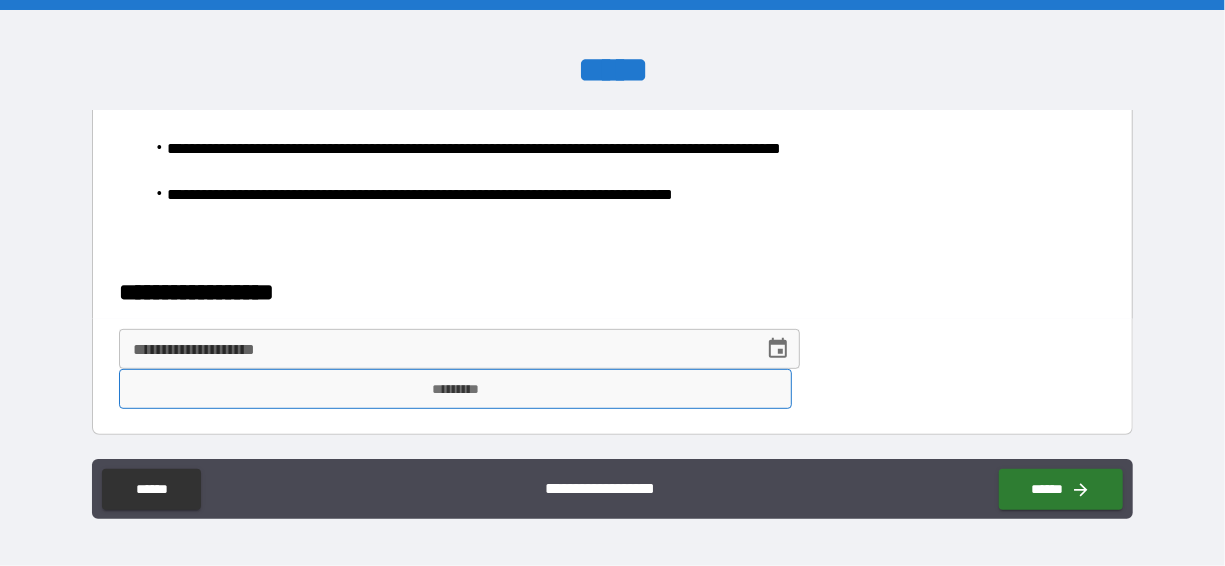 click on "*********" at bounding box center (456, 389) 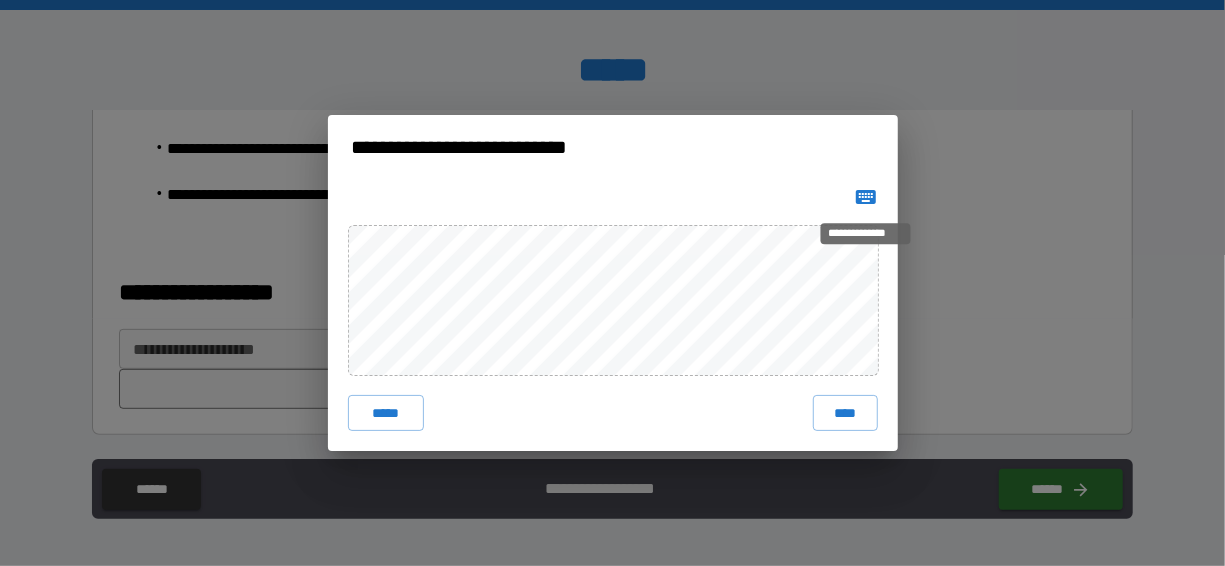 click 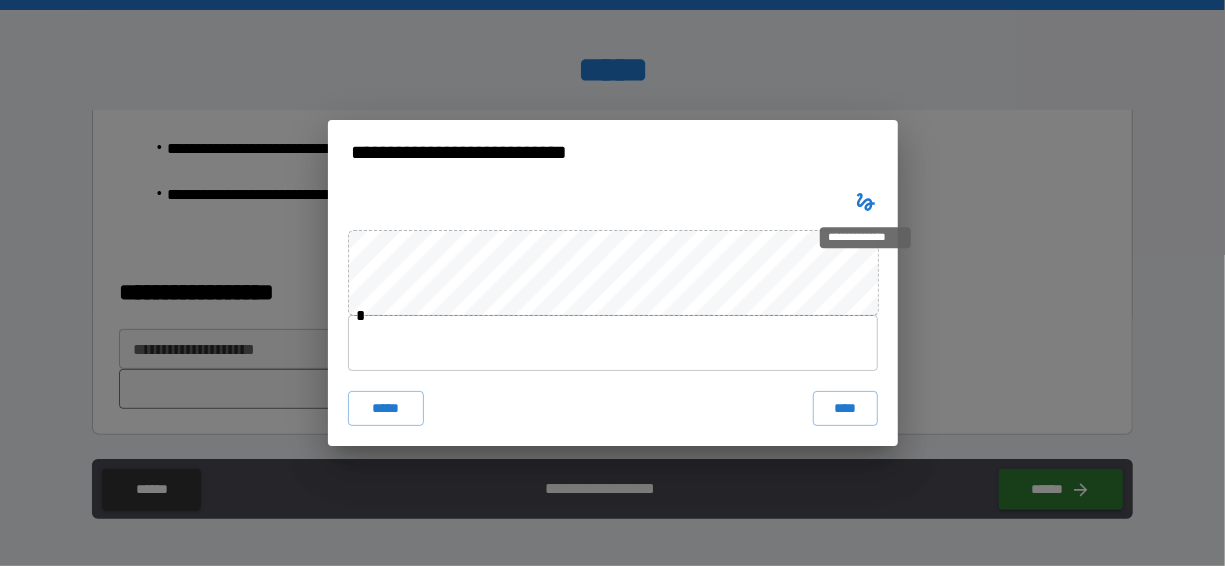 type 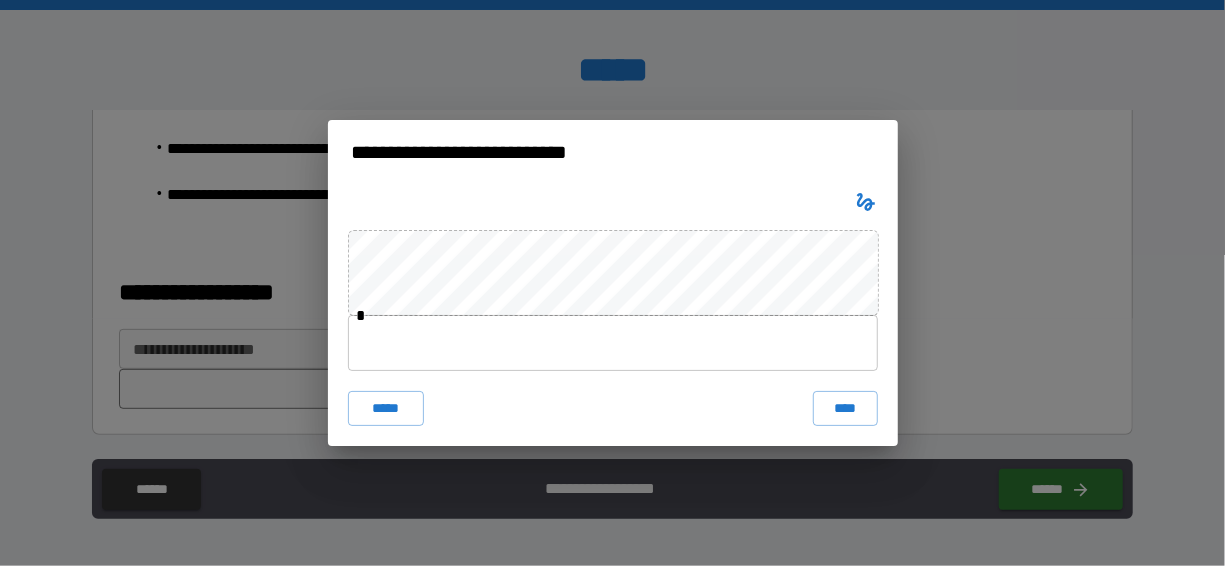 drag, startPoint x: 380, startPoint y: 337, endPoint x: 364, endPoint y: 324, distance: 20.615528 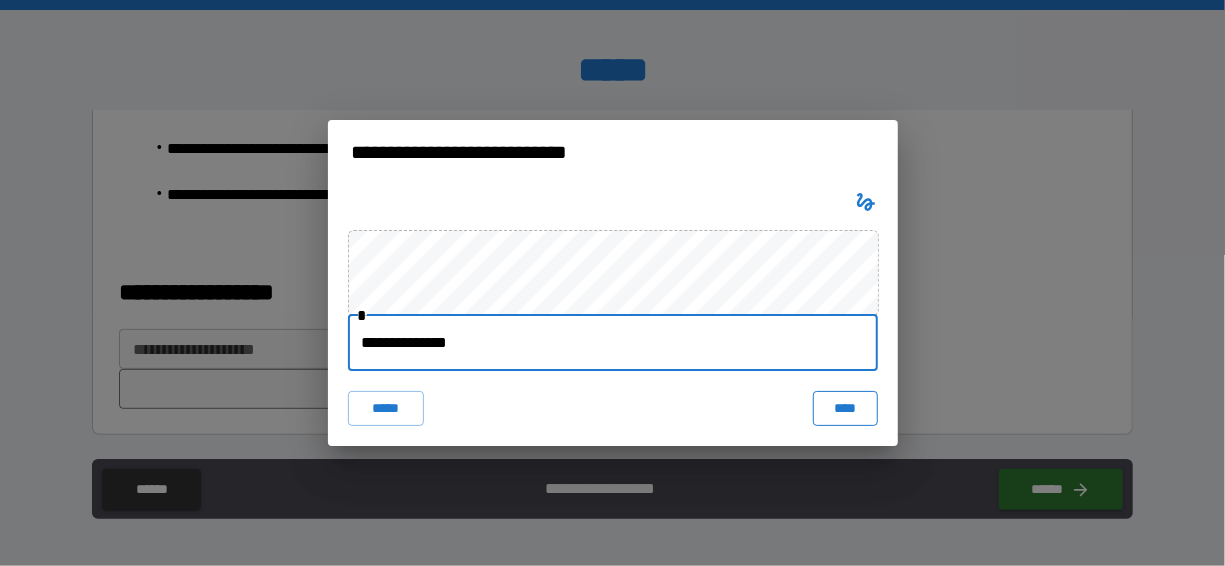 type on "**********" 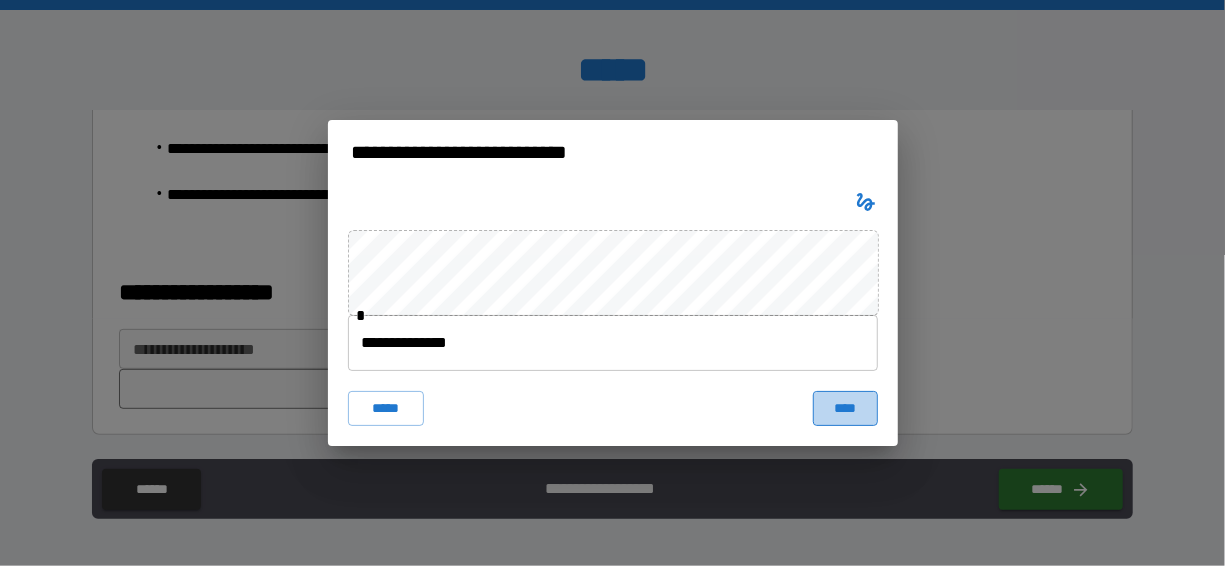 click on "****" at bounding box center [845, 409] 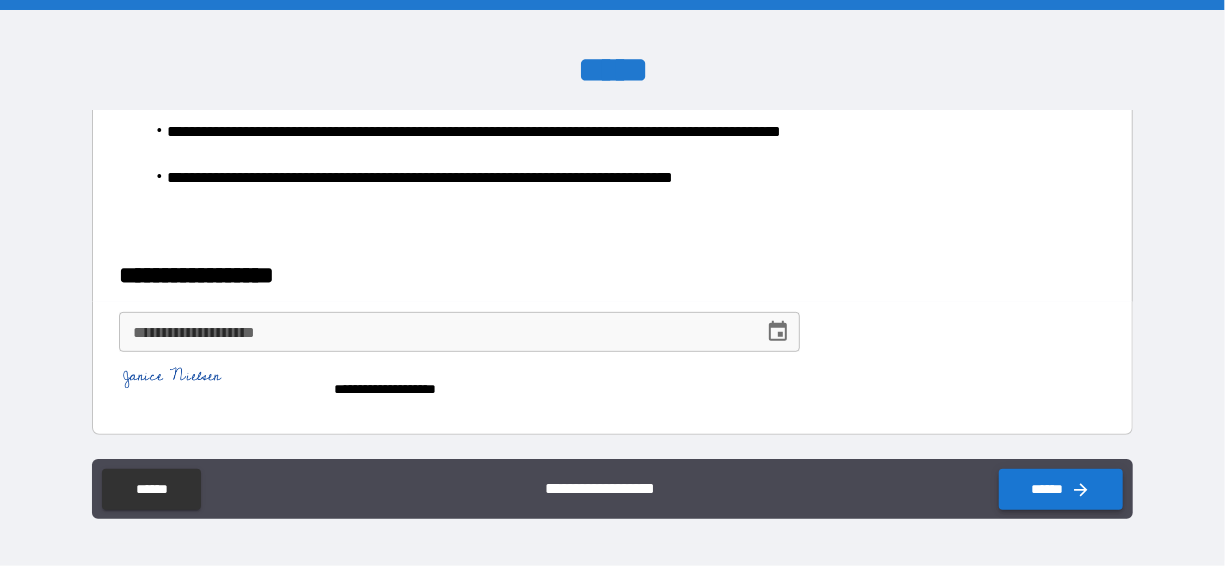 click on "******" at bounding box center (1061, 489) 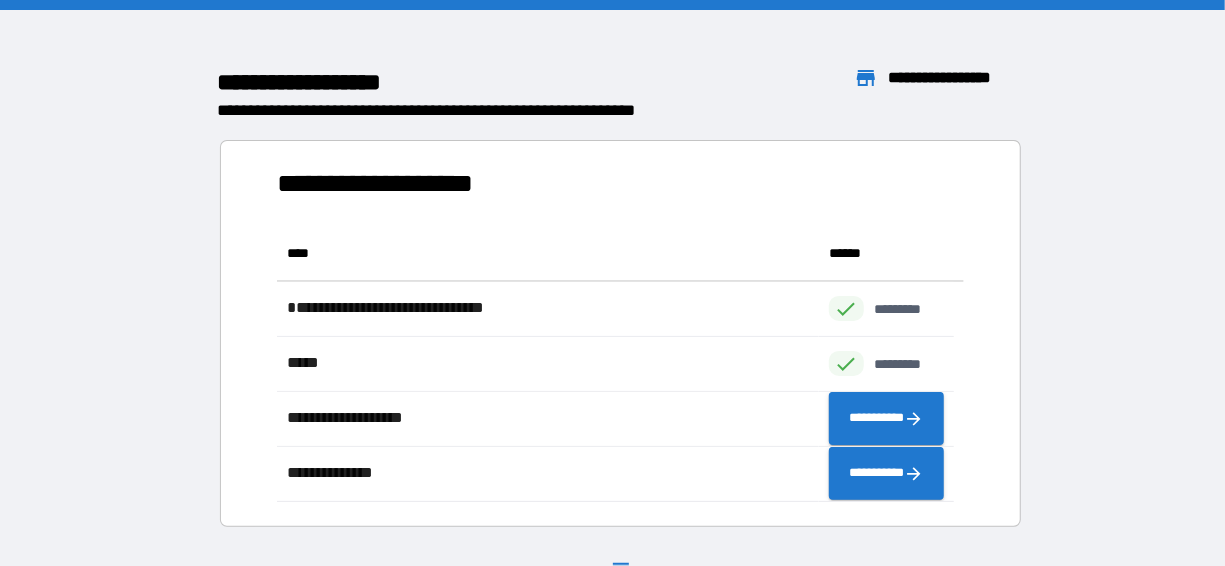 scroll, scrollTop: 16, scrollLeft: 16, axis: both 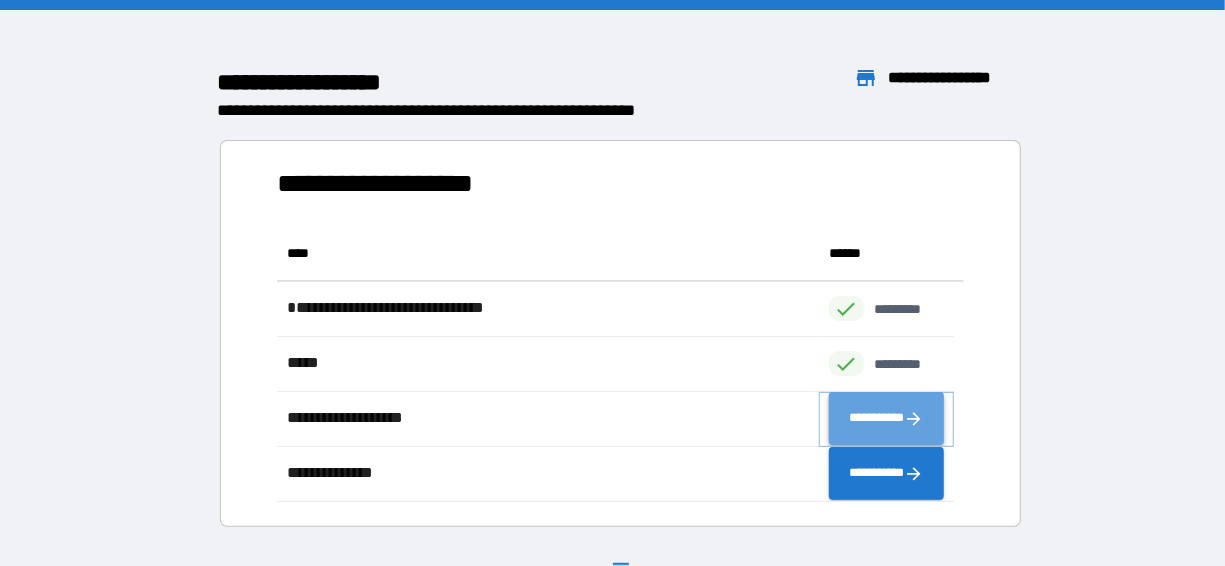 click on "**********" at bounding box center (886, 419) 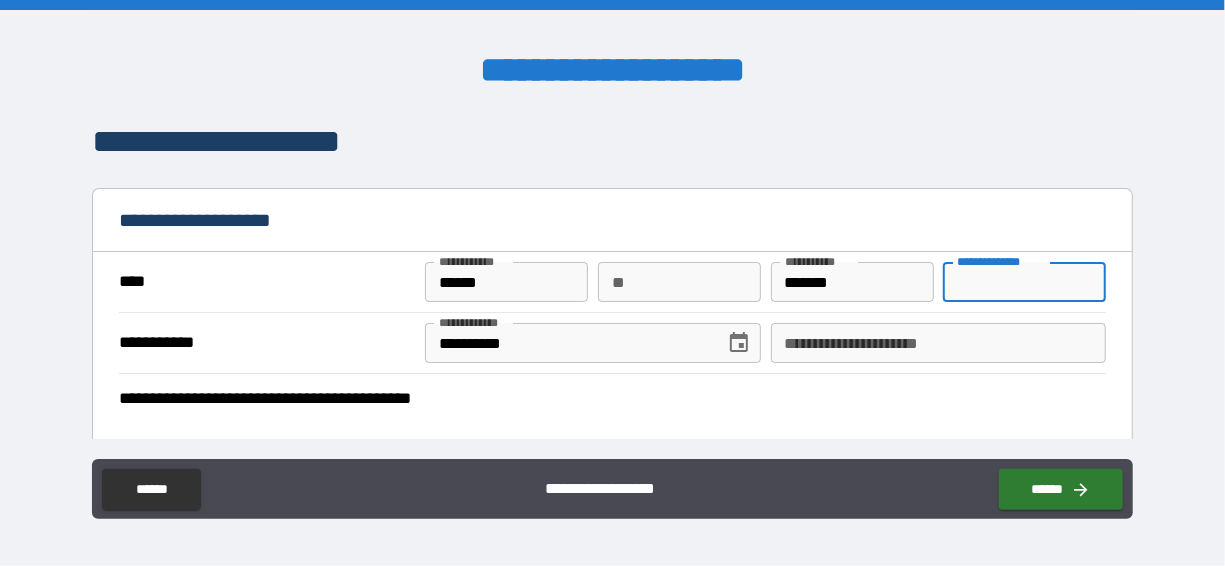 click on "**********" at bounding box center [1024, 282] 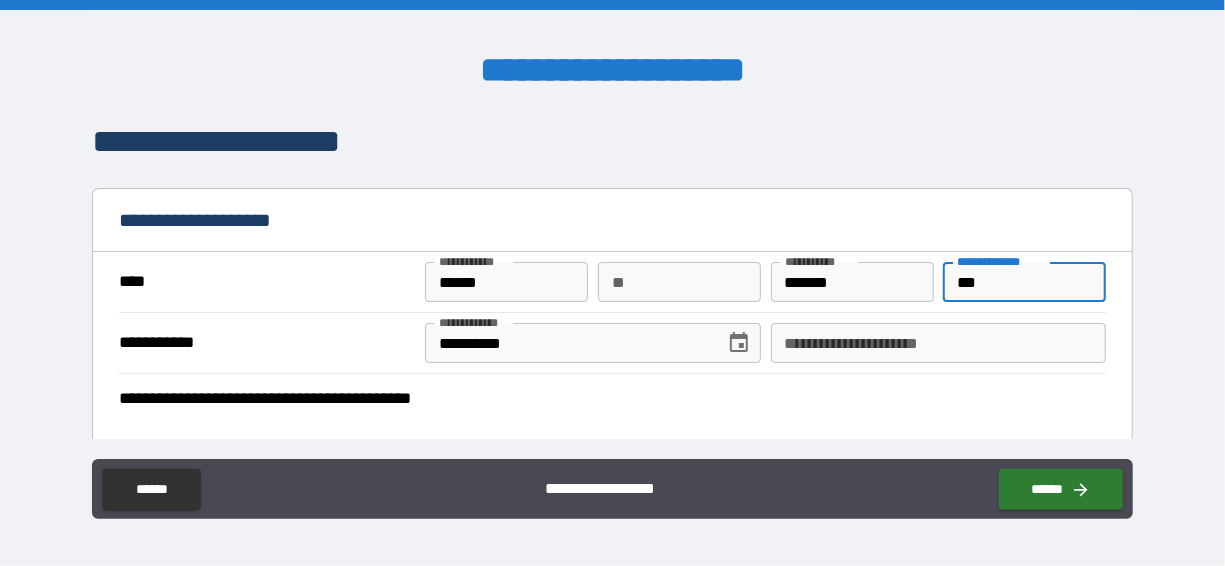 type on "***" 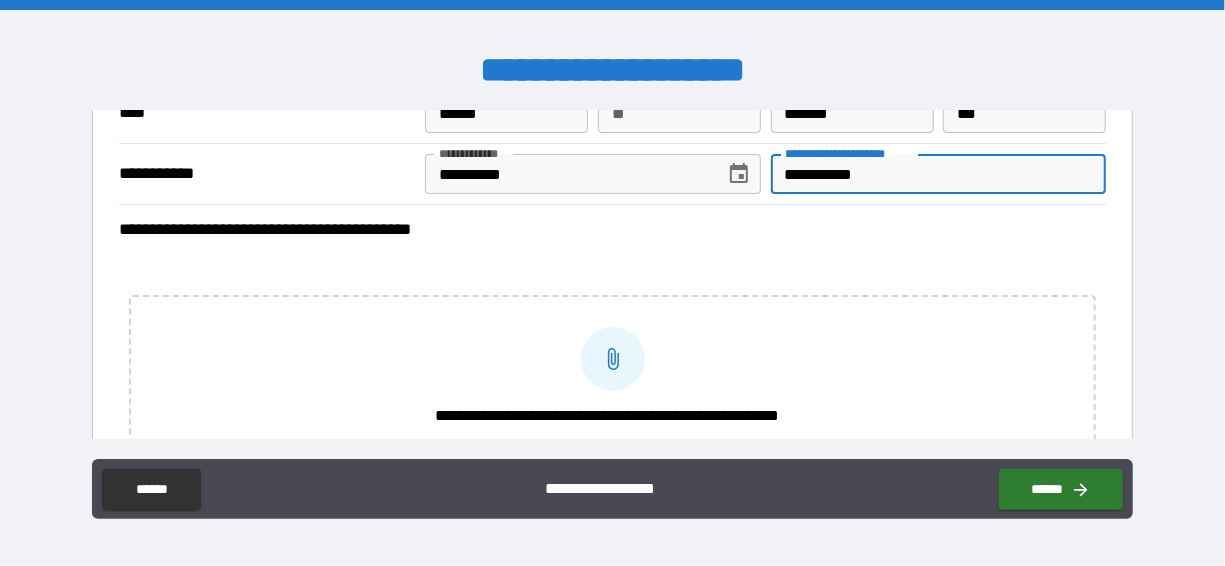 scroll, scrollTop: 200, scrollLeft: 0, axis: vertical 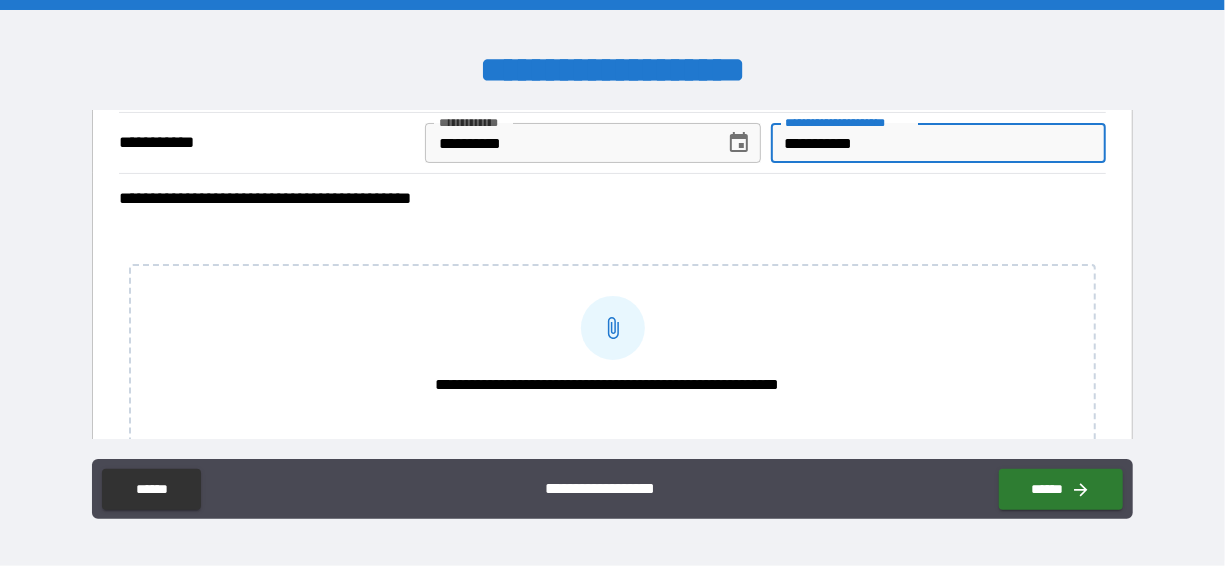 type on "**********" 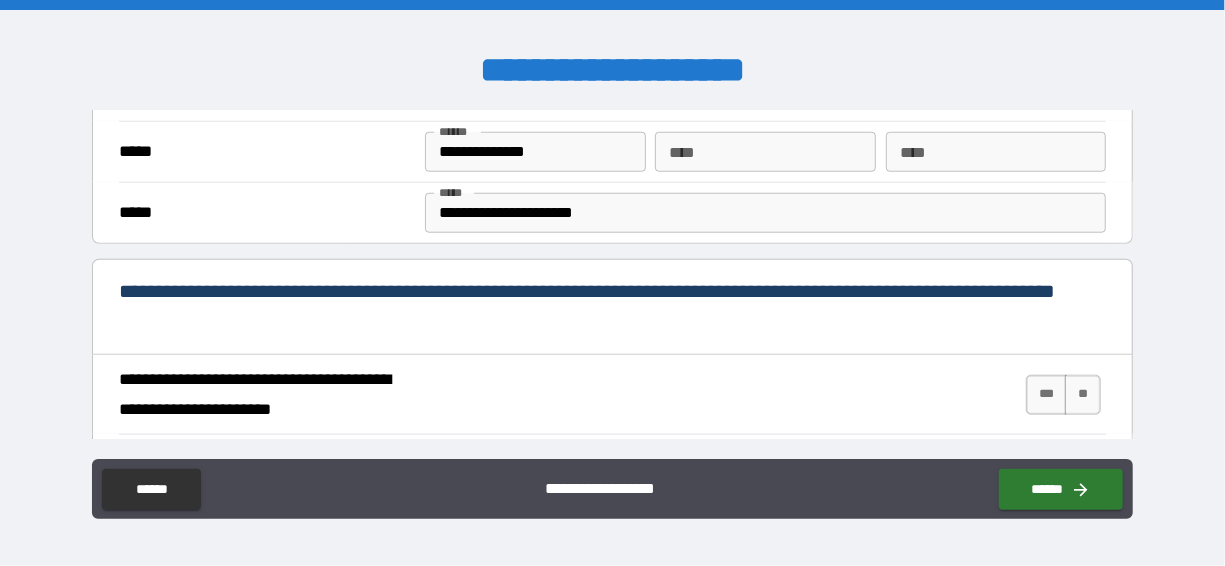 scroll, scrollTop: 1000, scrollLeft: 0, axis: vertical 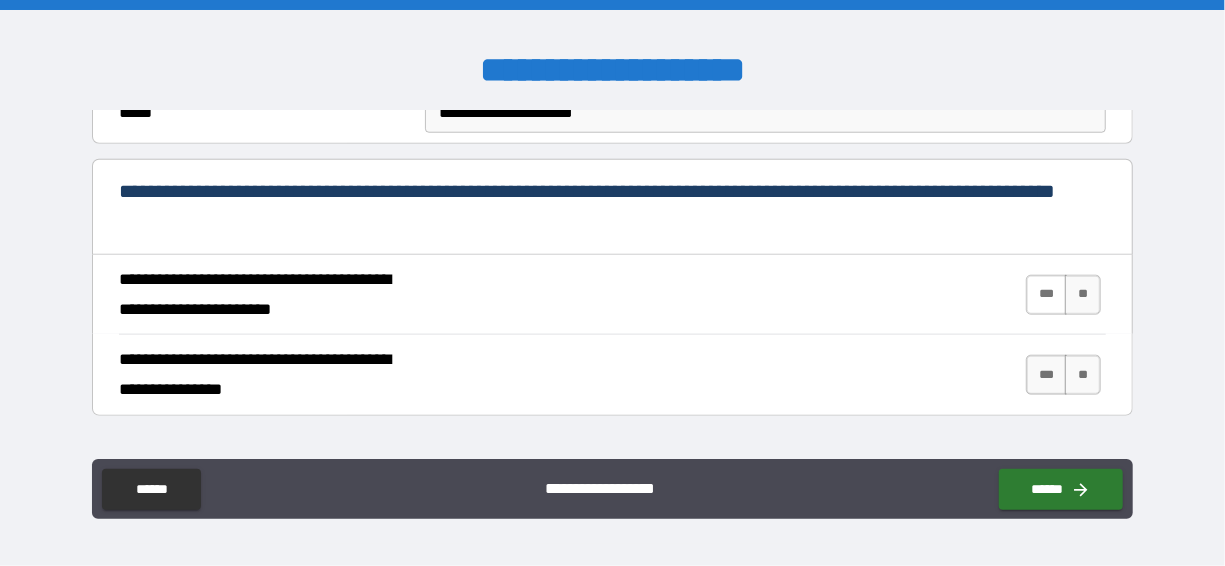 click on "***" at bounding box center (1047, 295) 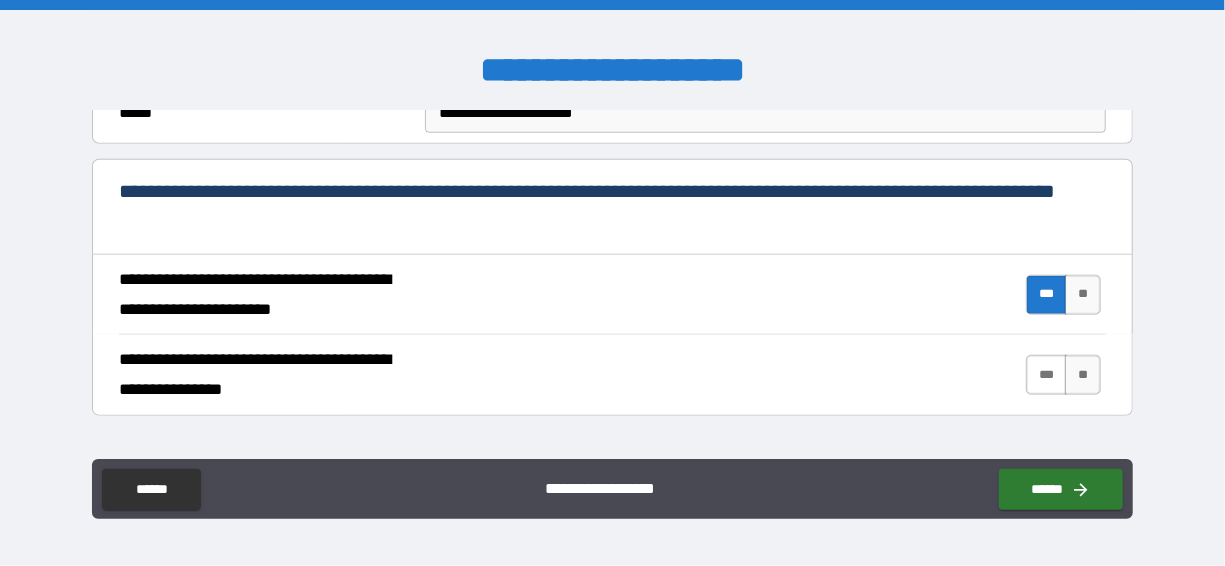 click on "***" at bounding box center (1047, 375) 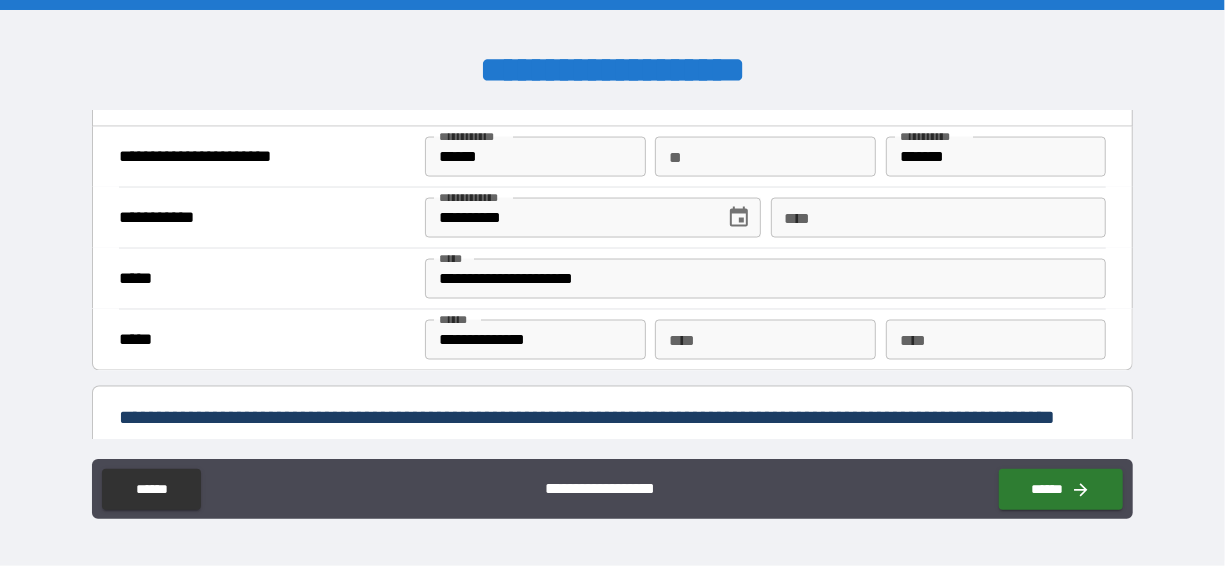 scroll, scrollTop: 1600, scrollLeft: 0, axis: vertical 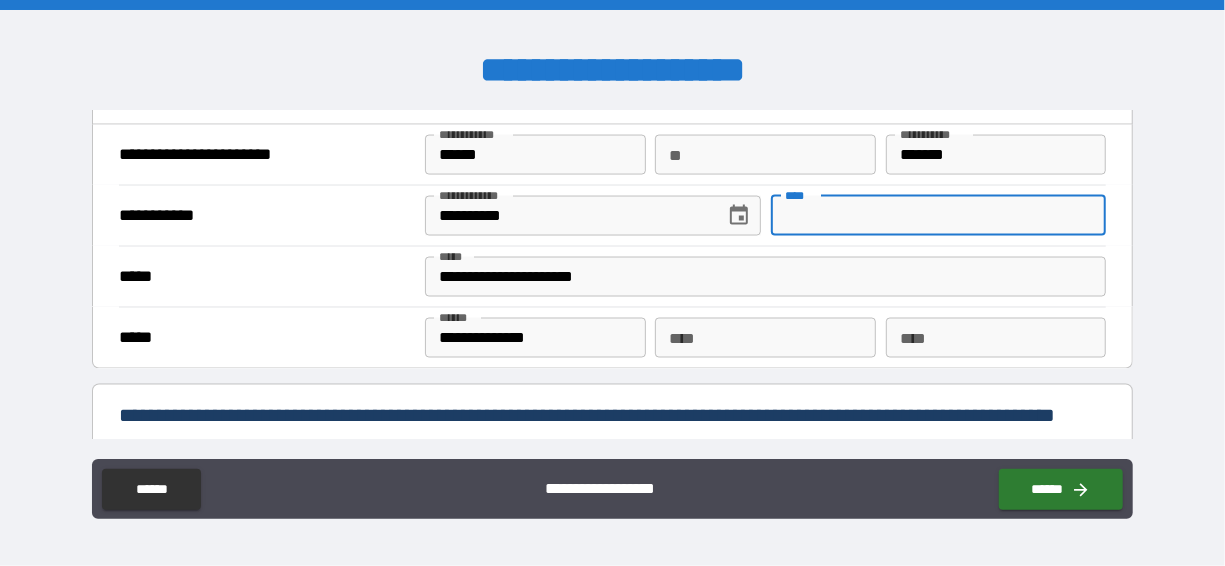 click on "****" at bounding box center [939, 216] 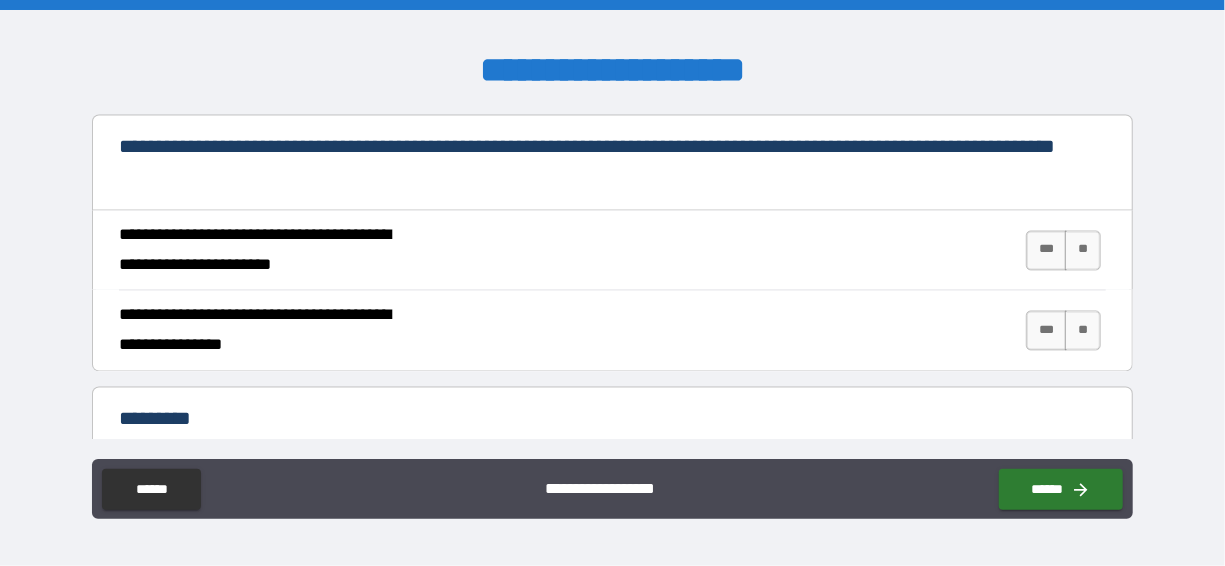 scroll, scrollTop: 1900, scrollLeft: 0, axis: vertical 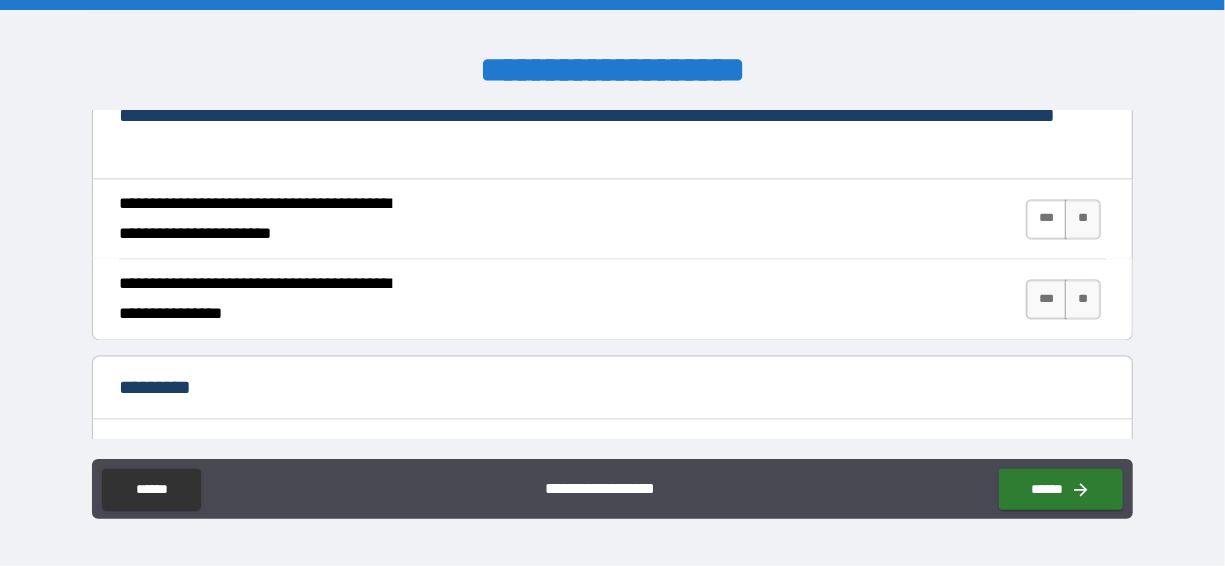 type on "**********" 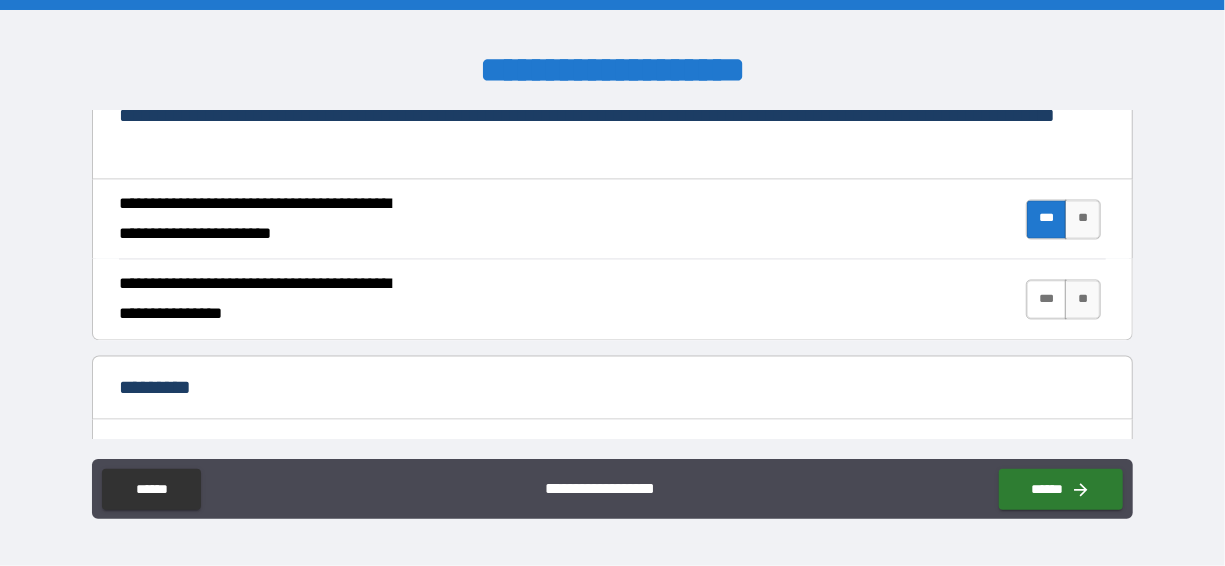 click on "***" at bounding box center [1047, 300] 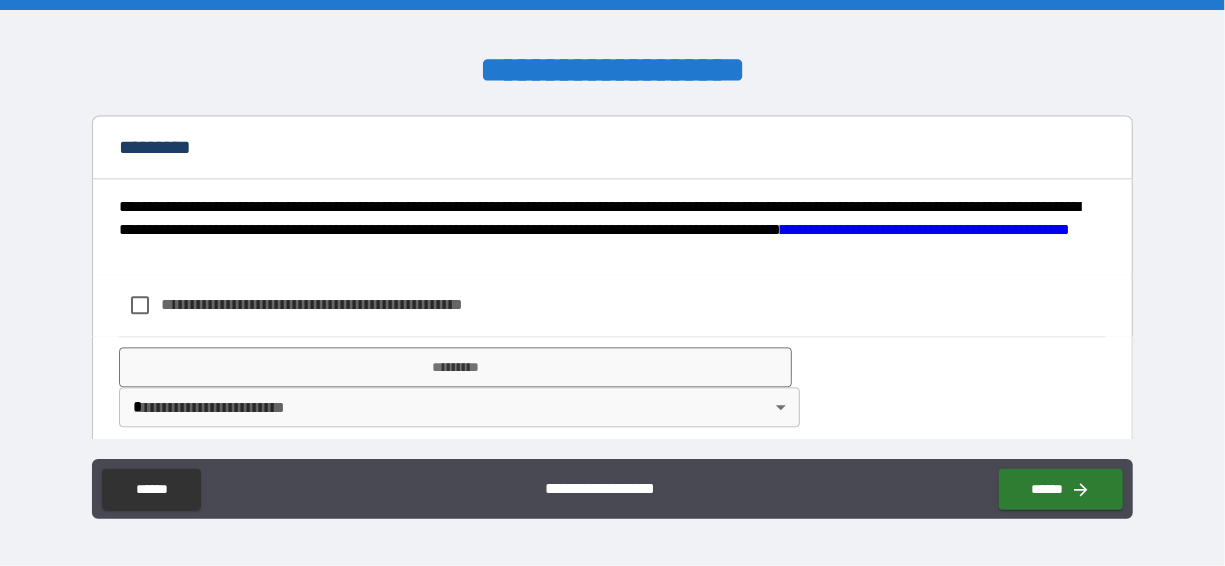 scroll, scrollTop: 2148, scrollLeft: 0, axis: vertical 